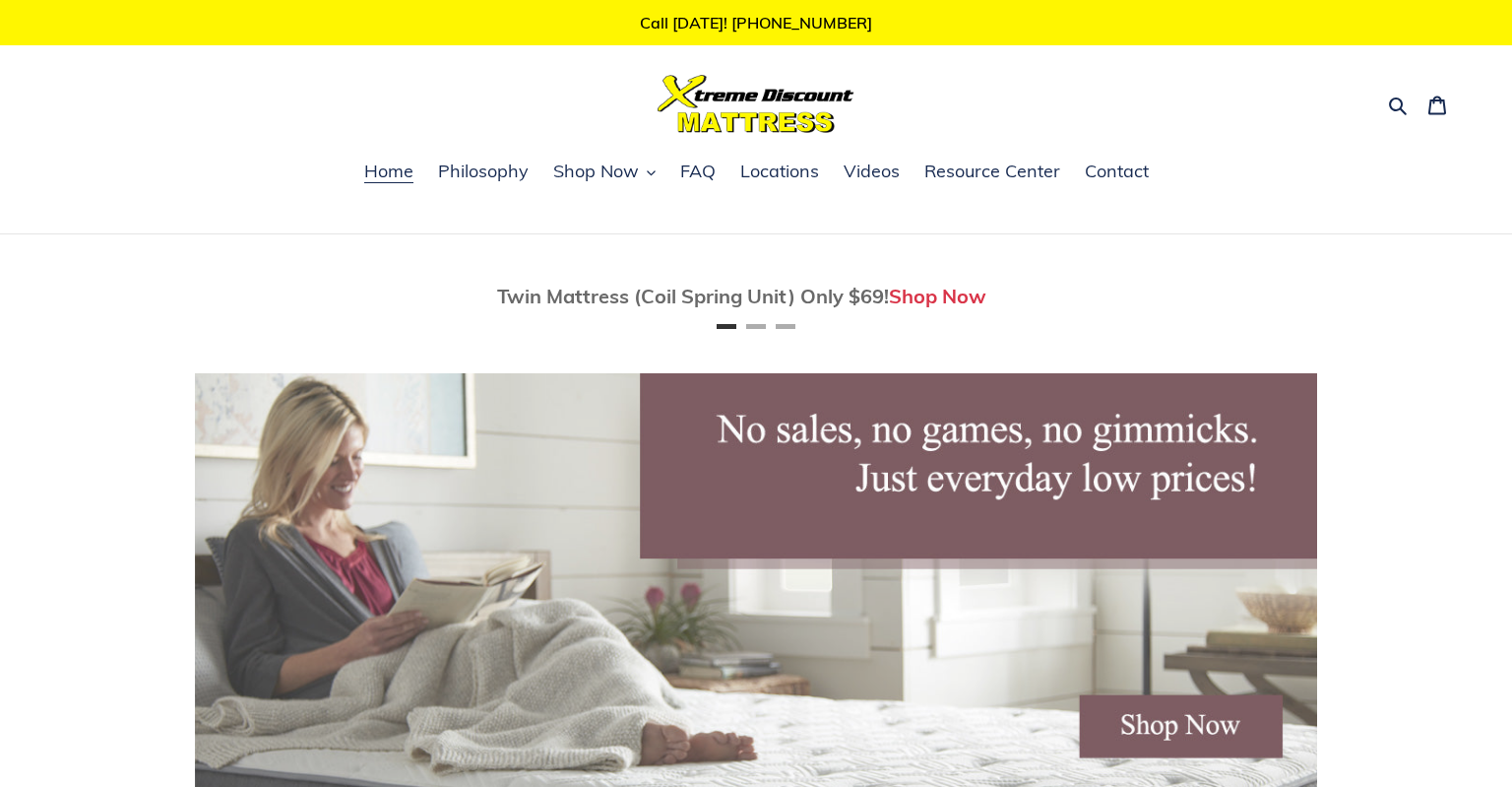 scroll, scrollTop: 0, scrollLeft: 0, axis: both 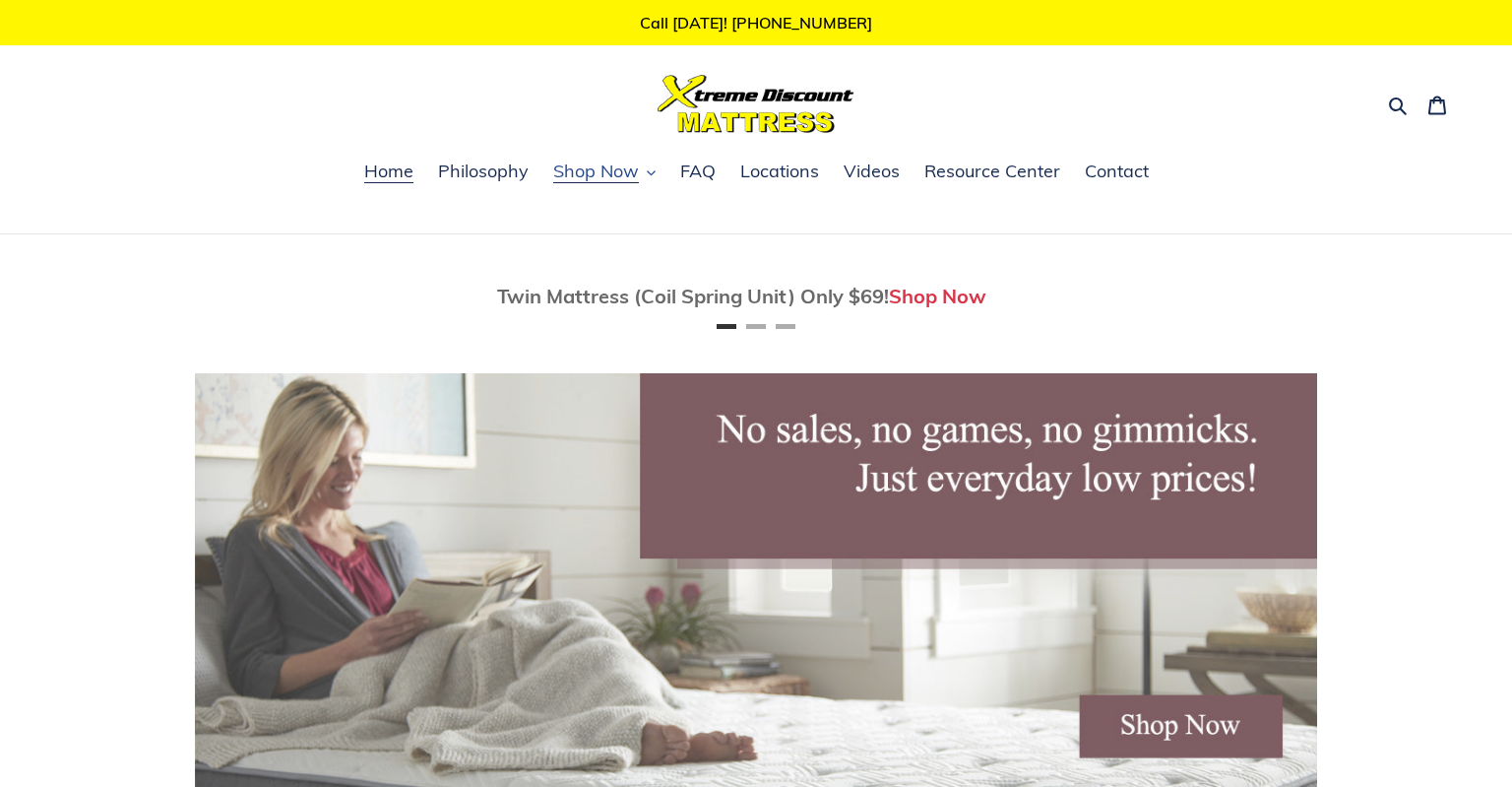 click on "Shop Now" at bounding box center (596, 171) 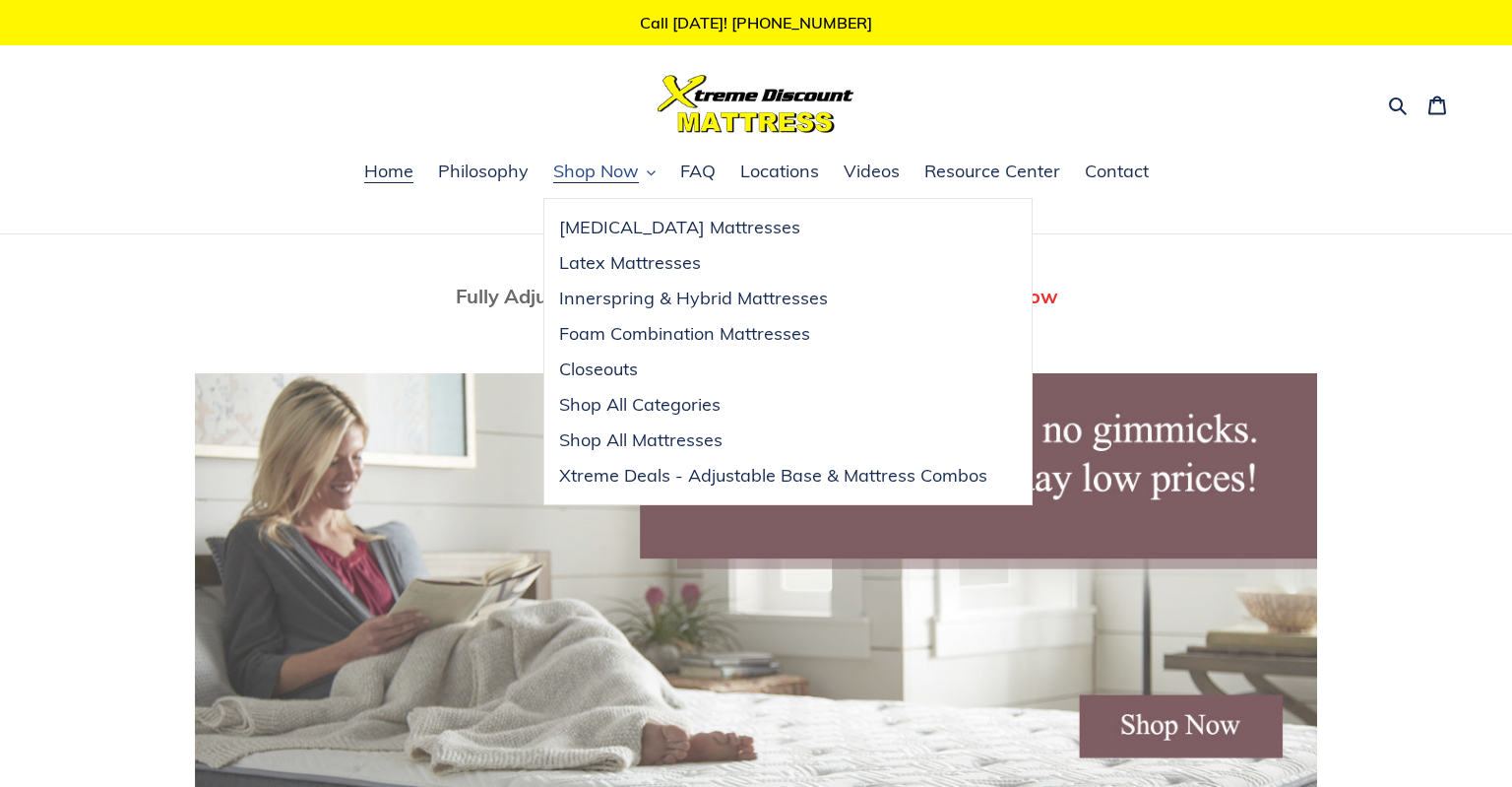 scroll, scrollTop: 0, scrollLeft: 1122, axis: horizontal 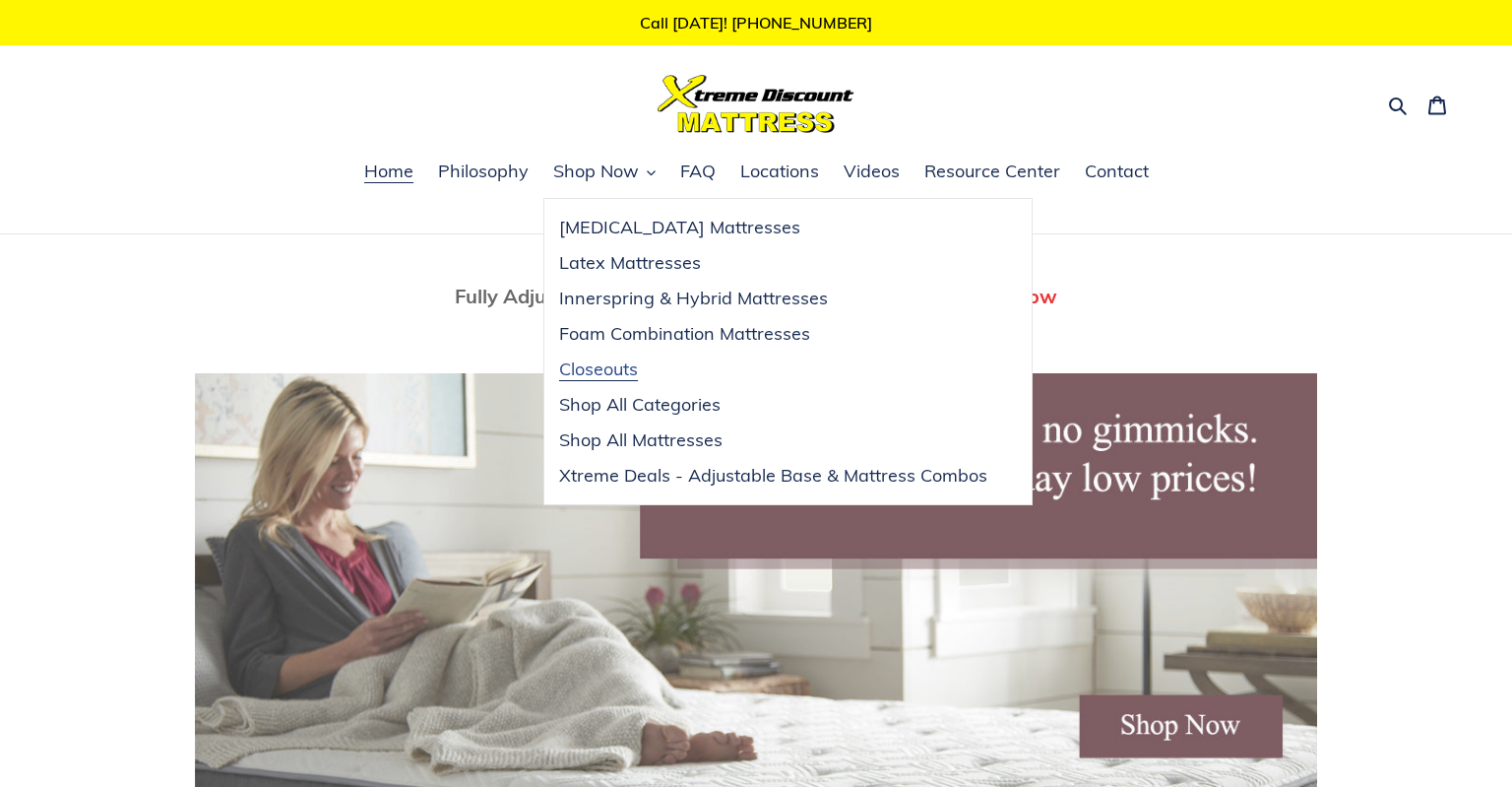 click on "Closeouts" at bounding box center (598, 369) 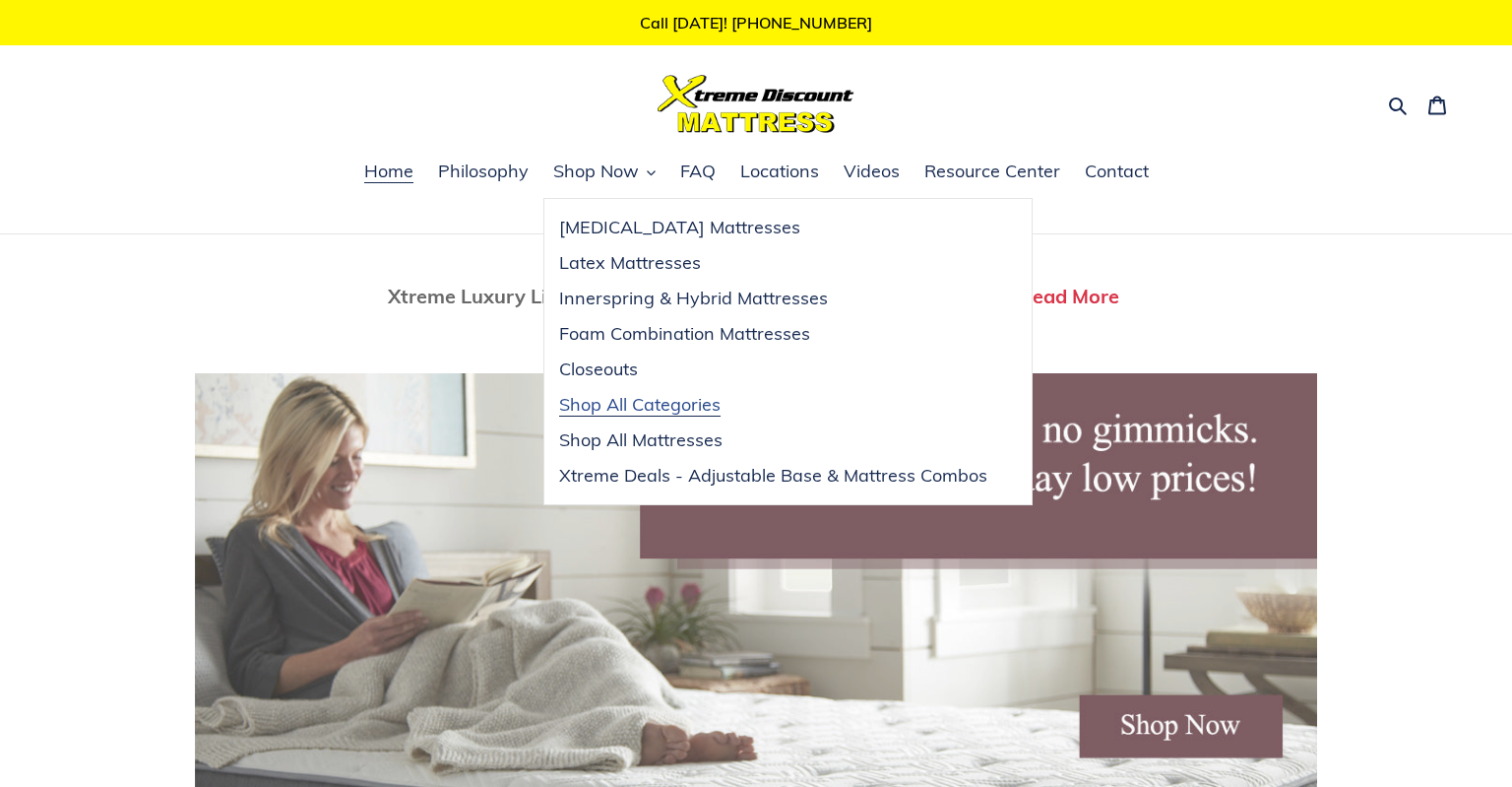 click on "Shop All Categories" at bounding box center [640, 405] 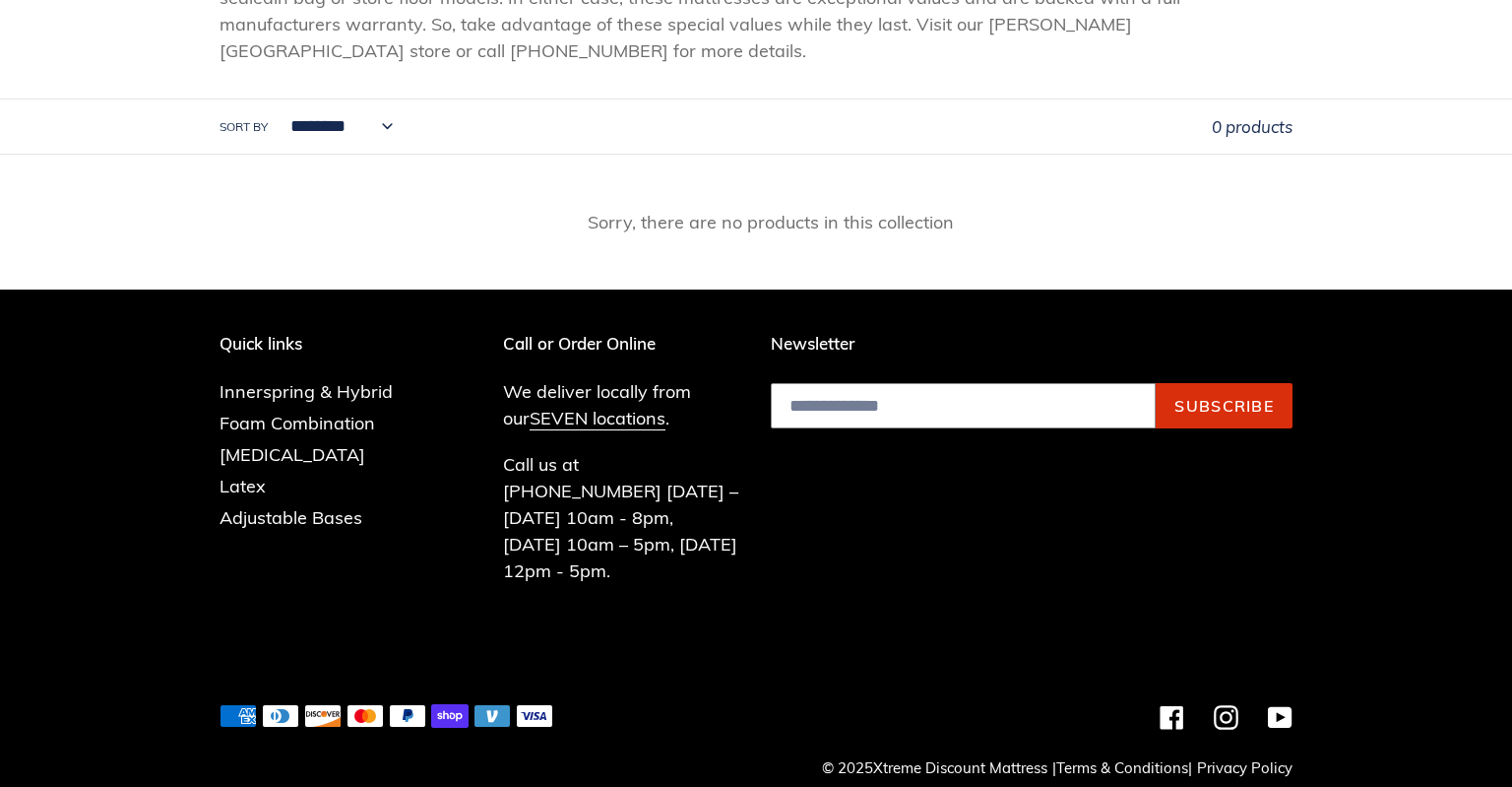 scroll, scrollTop: 98, scrollLeft: 0, axis: vertical 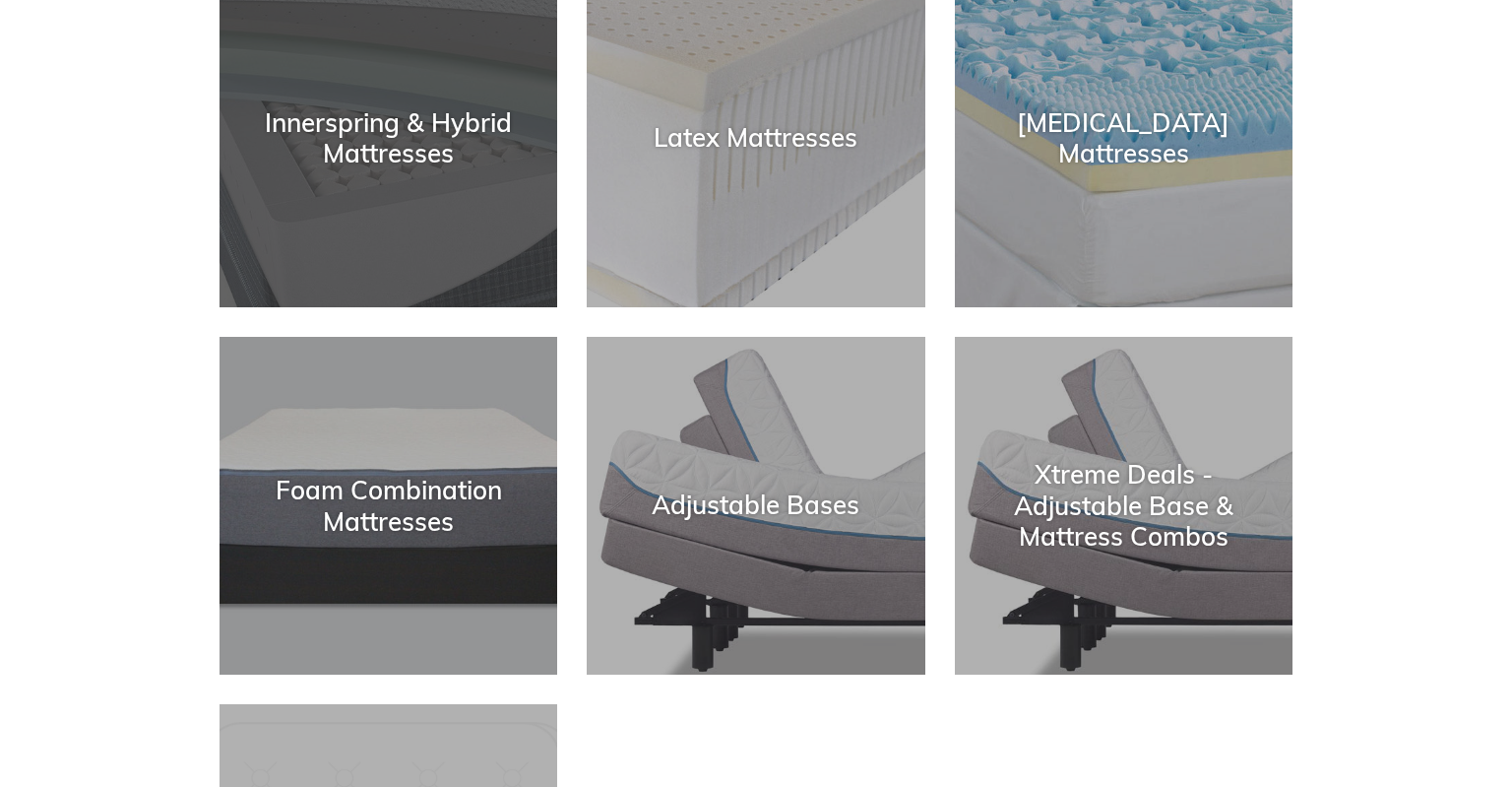 click on "Innerspring & Hybrid Mattresses" at bounding box center (388, 307) 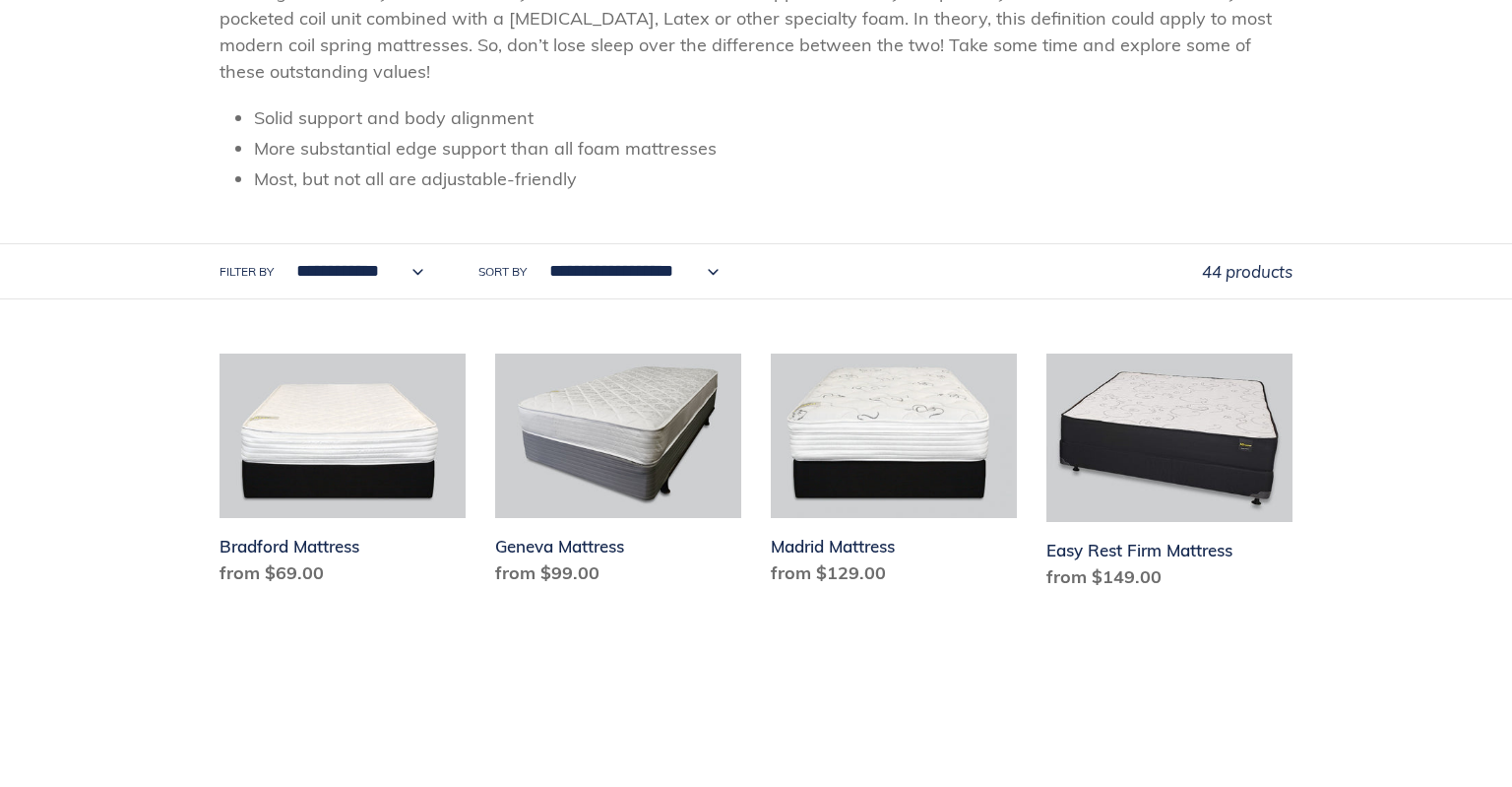 scroll, scrollTop: 0, scrollLeft: 0, axis: both 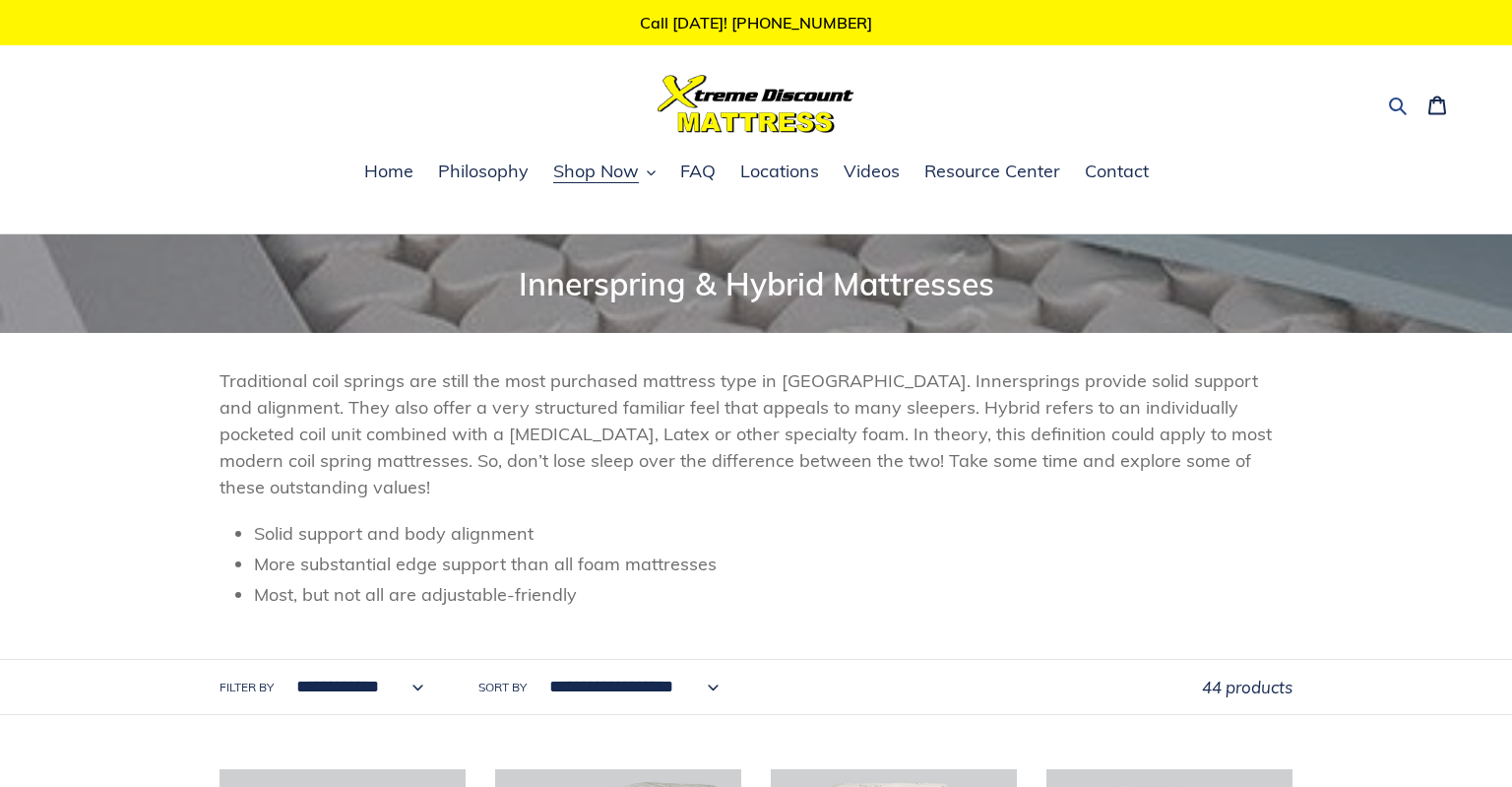 click 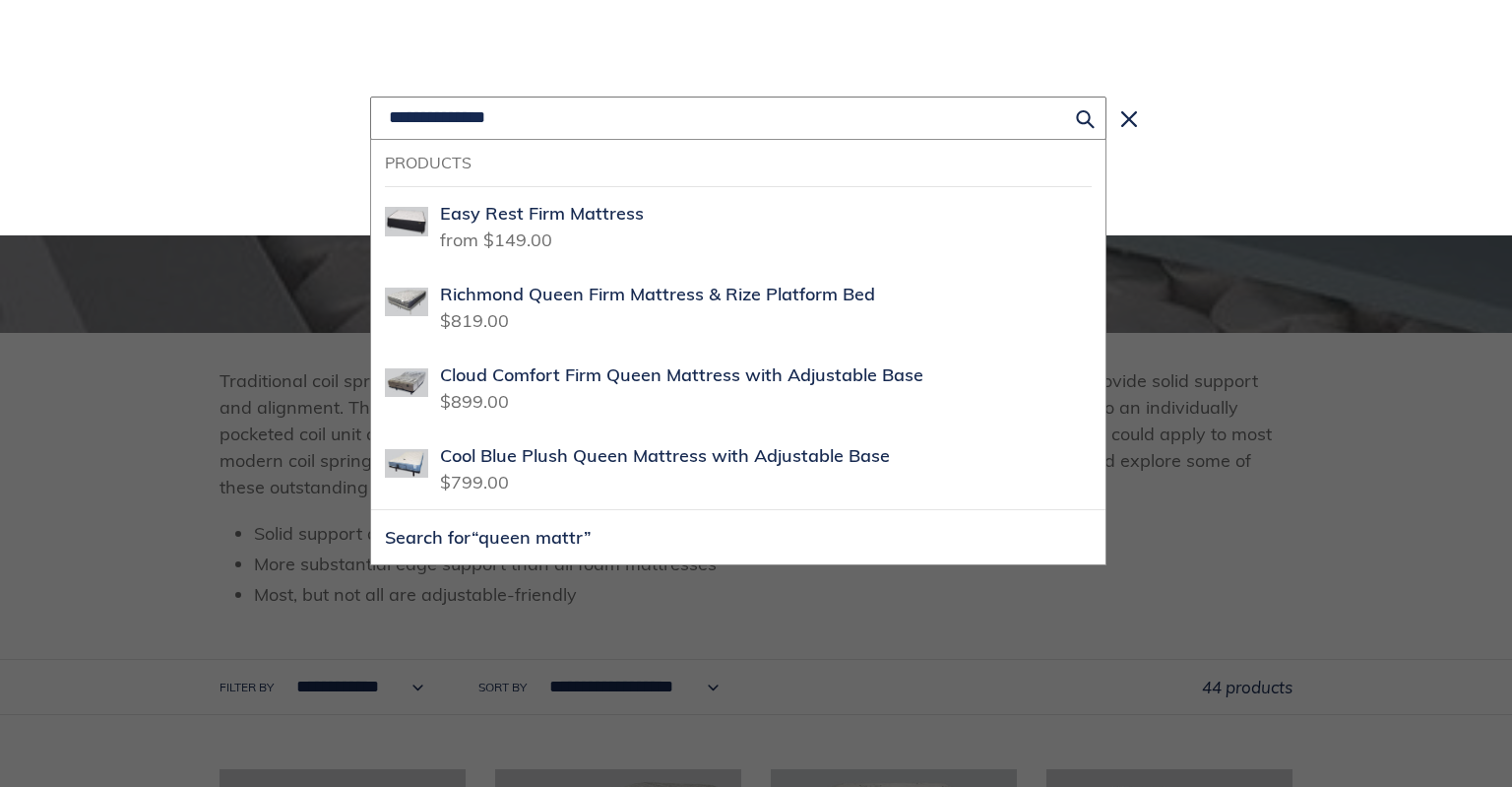 type on "**********" 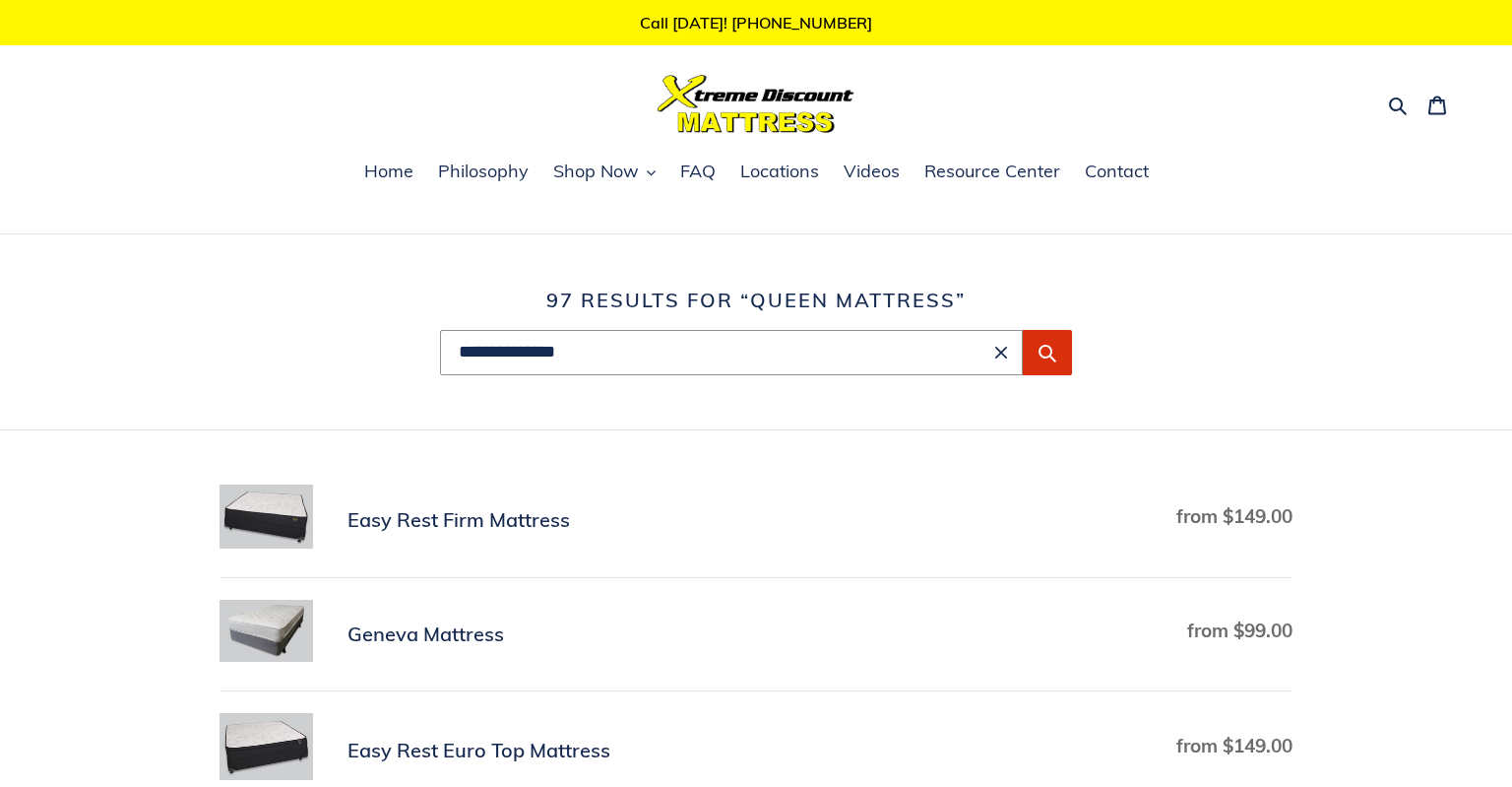 scroll, scrollTop: 0, scrollLeft: 0, axis: both 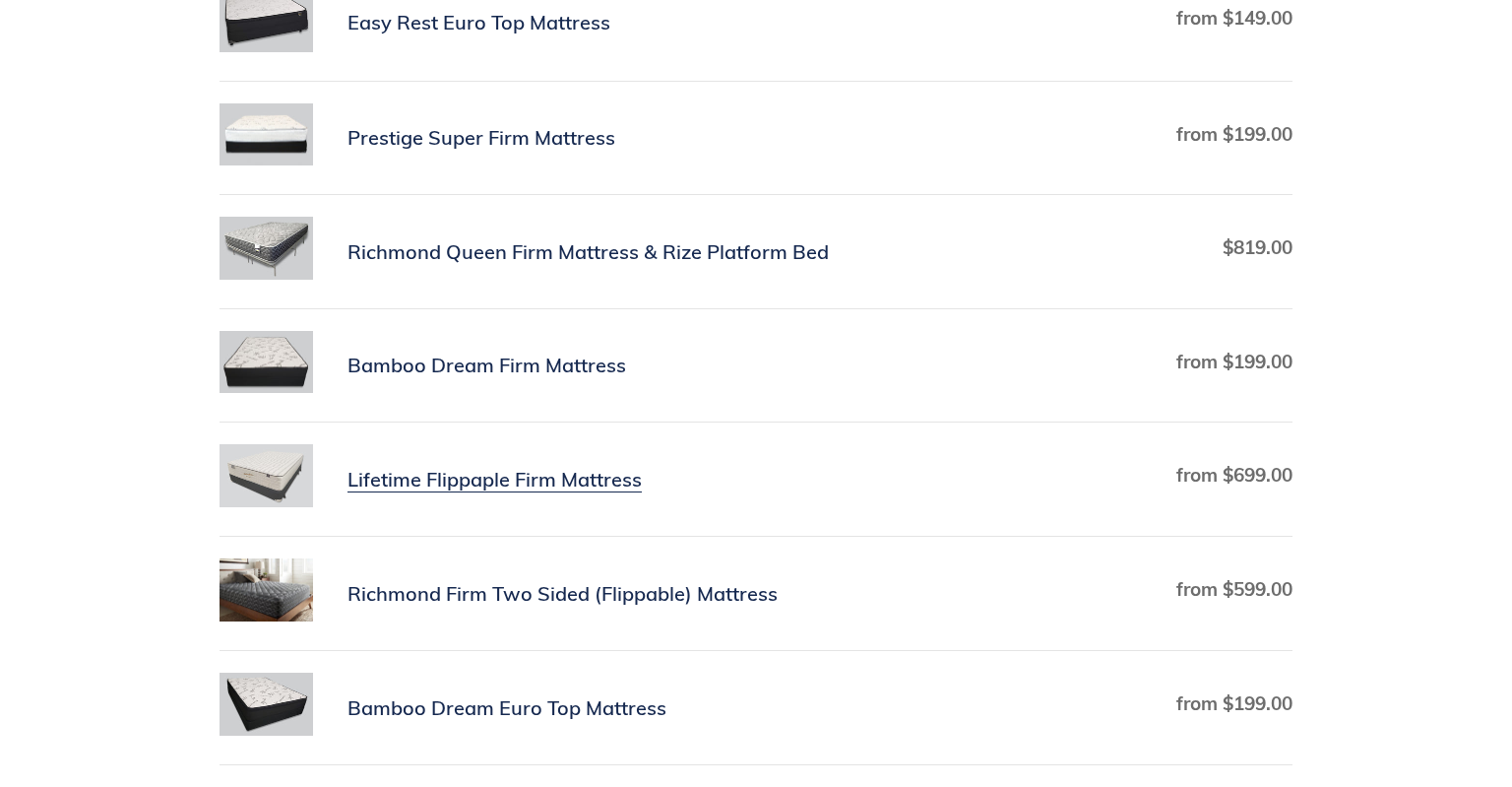 click on "Lifetime Flippaple Firm Mattress" at bounding box center [756, 479] 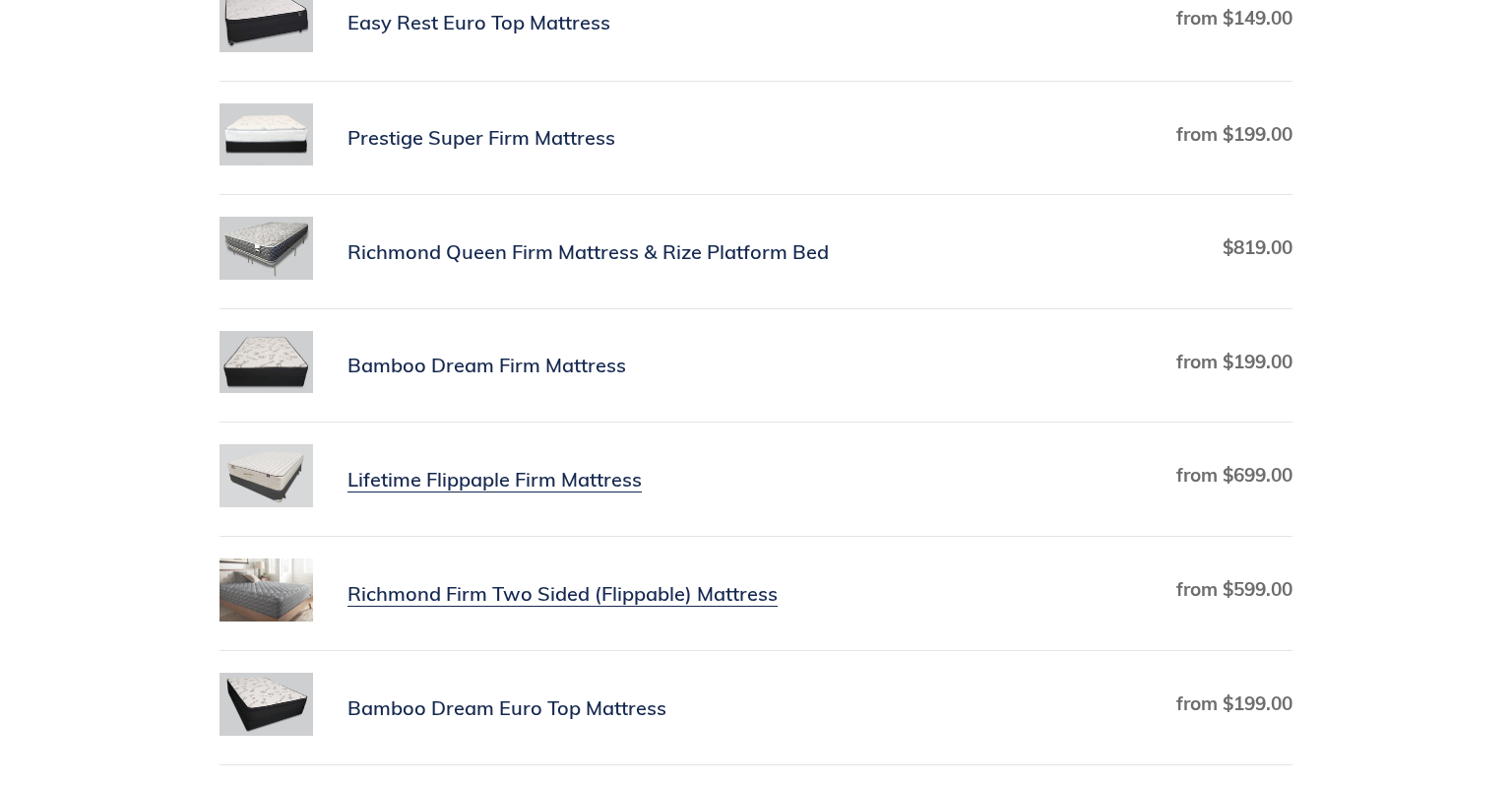 scroll, scrollTop: 1040, scrollLeft: 0, axis: vertical 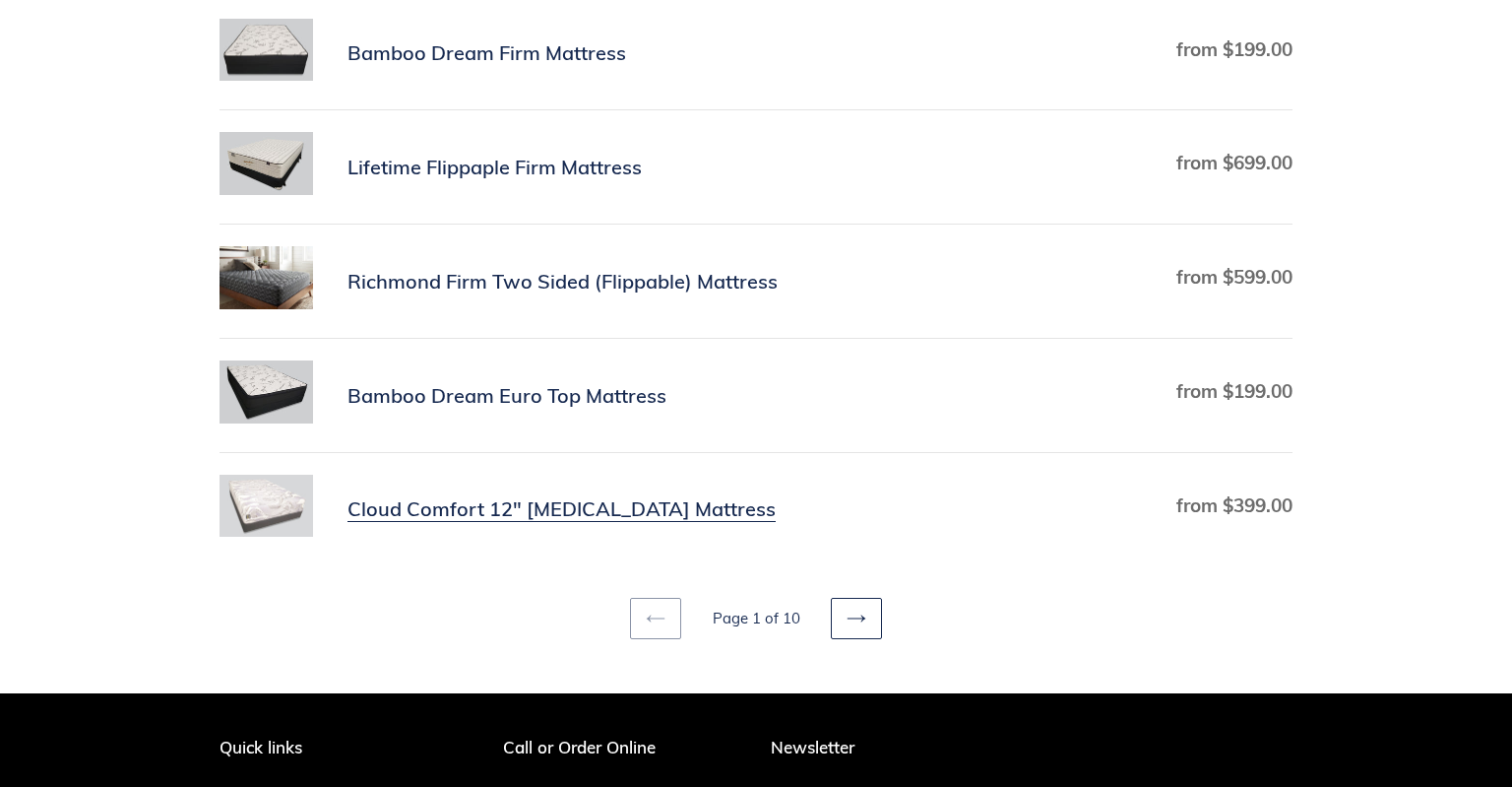 click on "Cloud Comfort 12" [MEDICAL_DATA] Mattress" at bounding box center (756, 509) 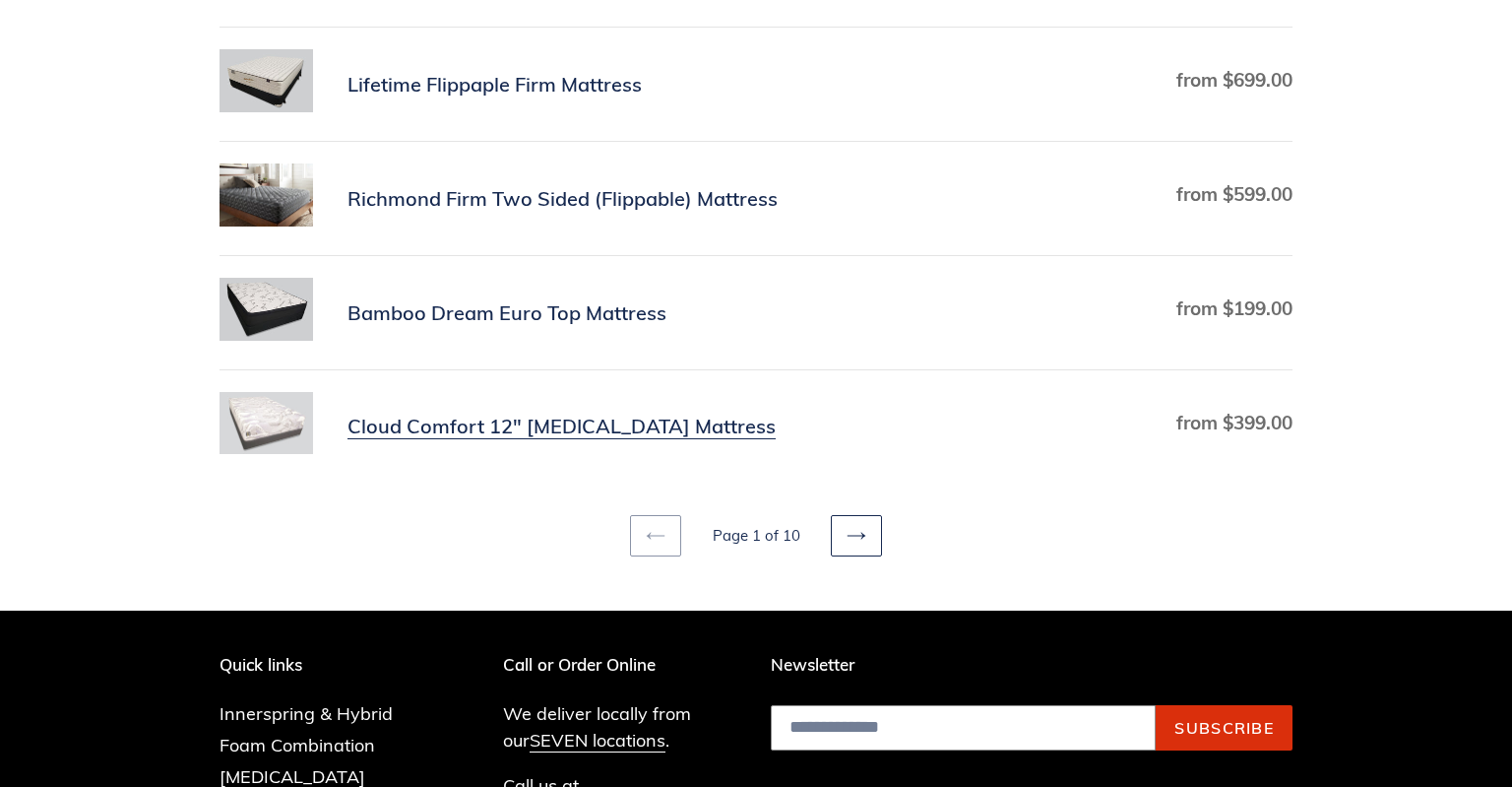 scroll, scrollTop: 1248, scrollLeft: 0, axis: vertical 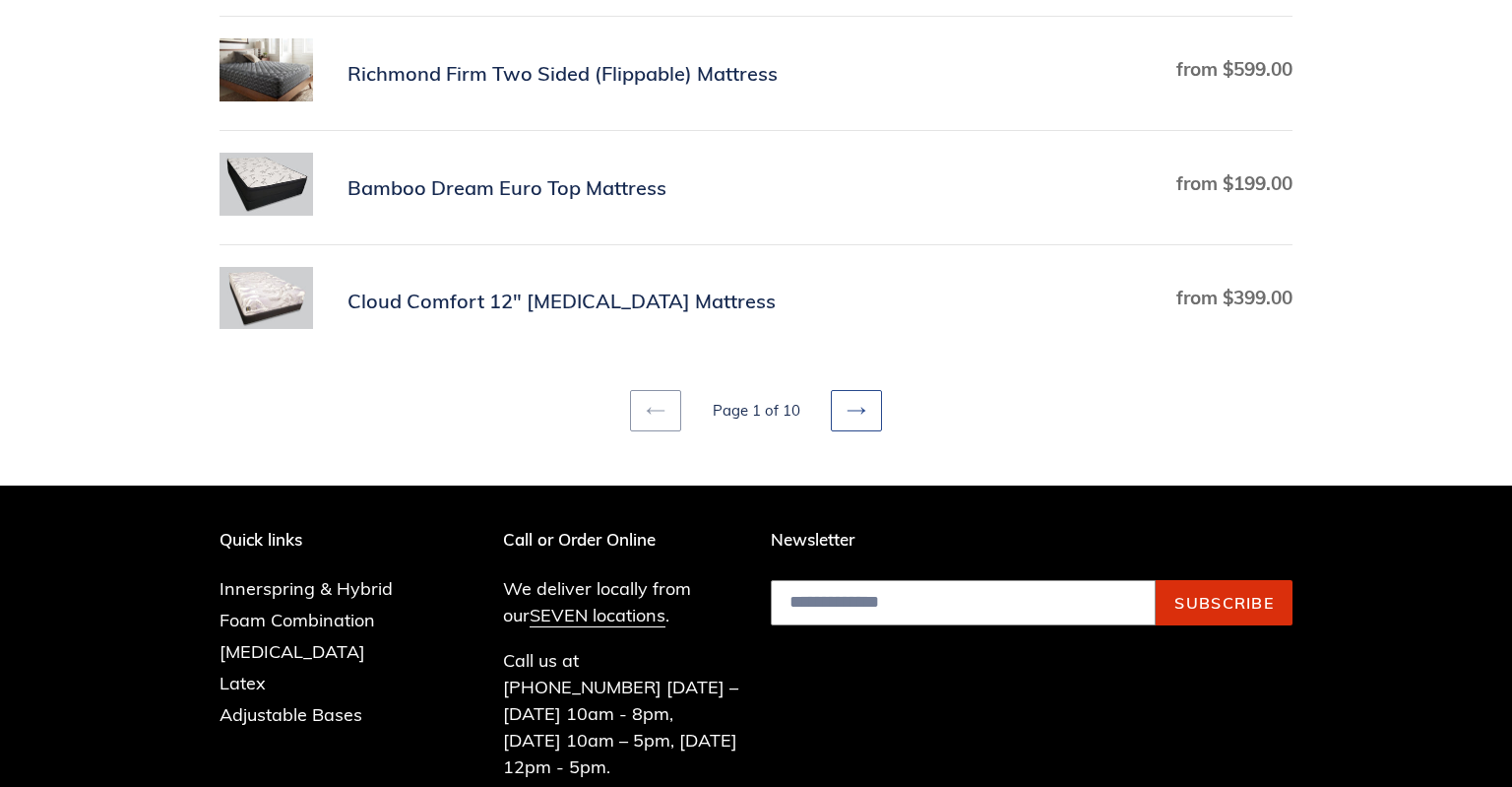 click 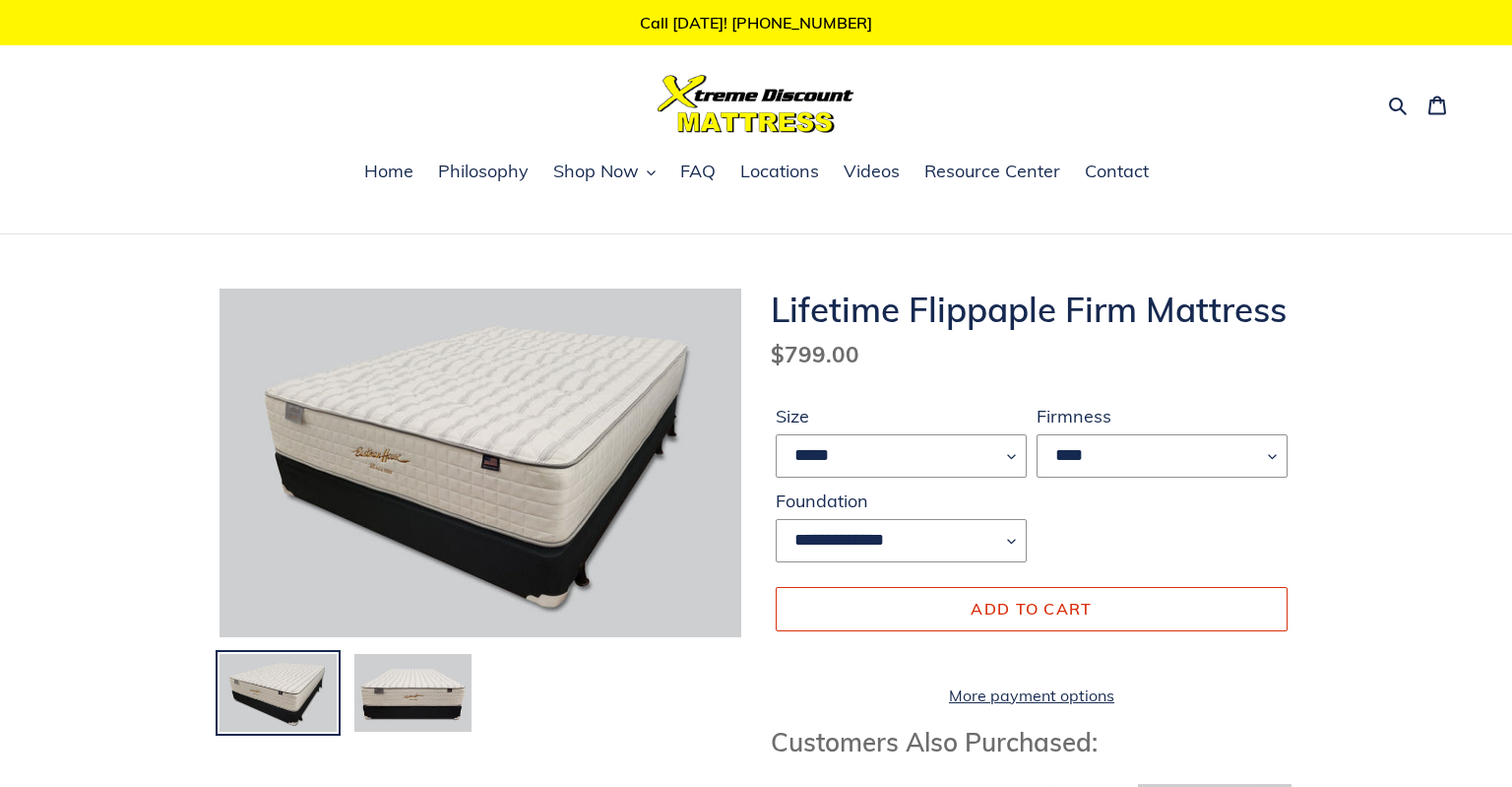 select on "*****" 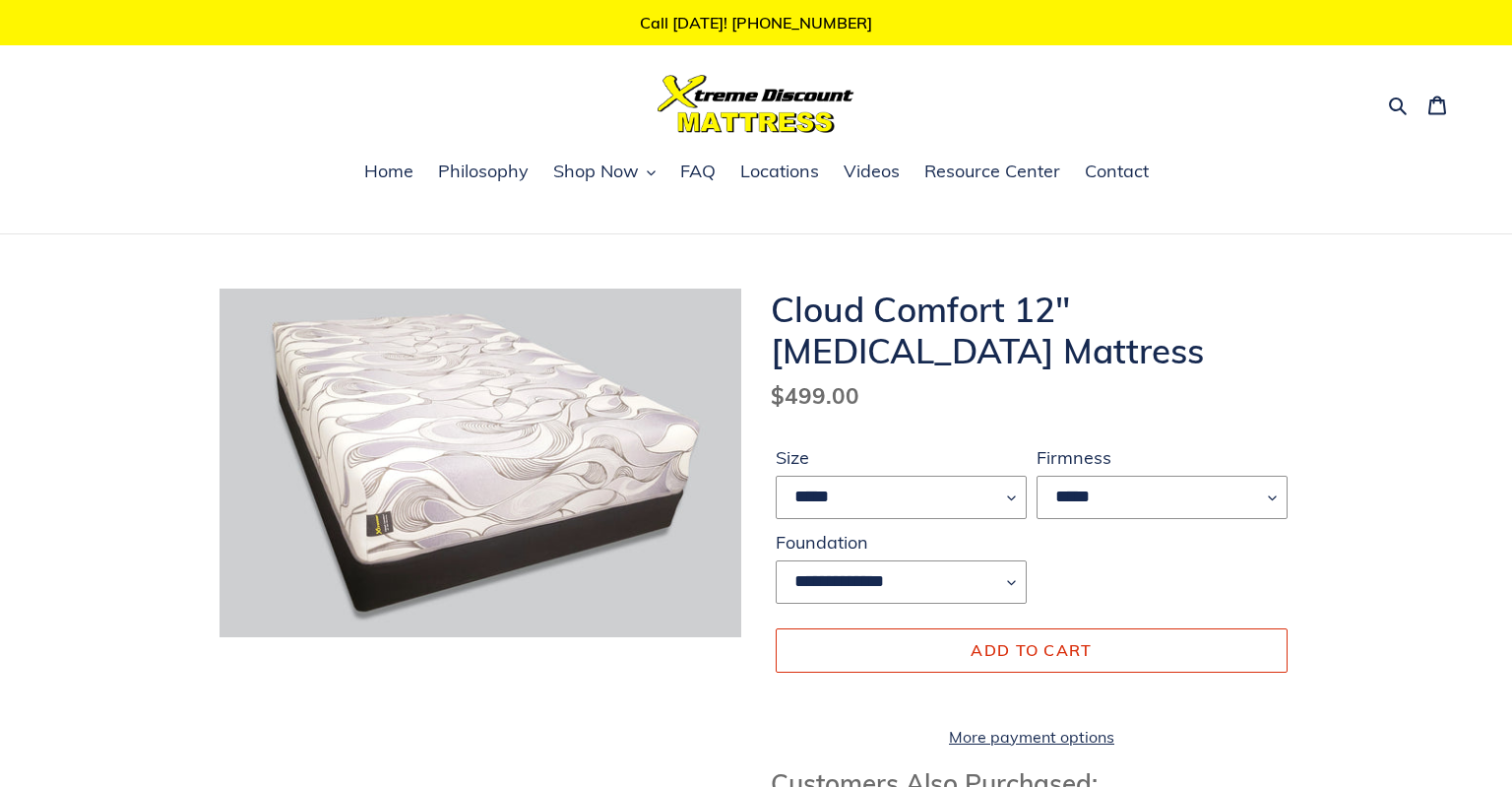 select on "*****" 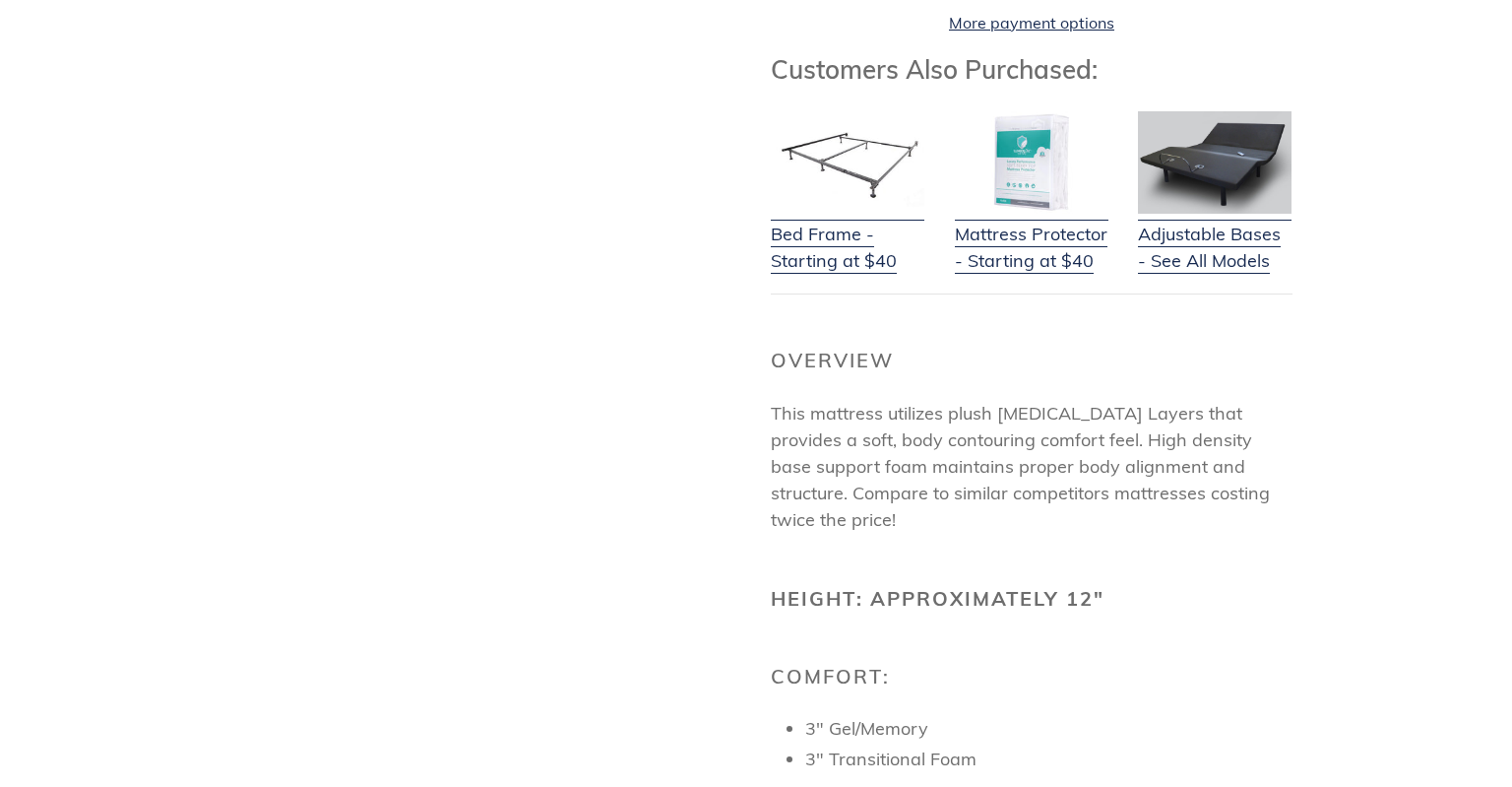 scroll, scrollTop: 728, scrollLeft: 0, axis: vertical 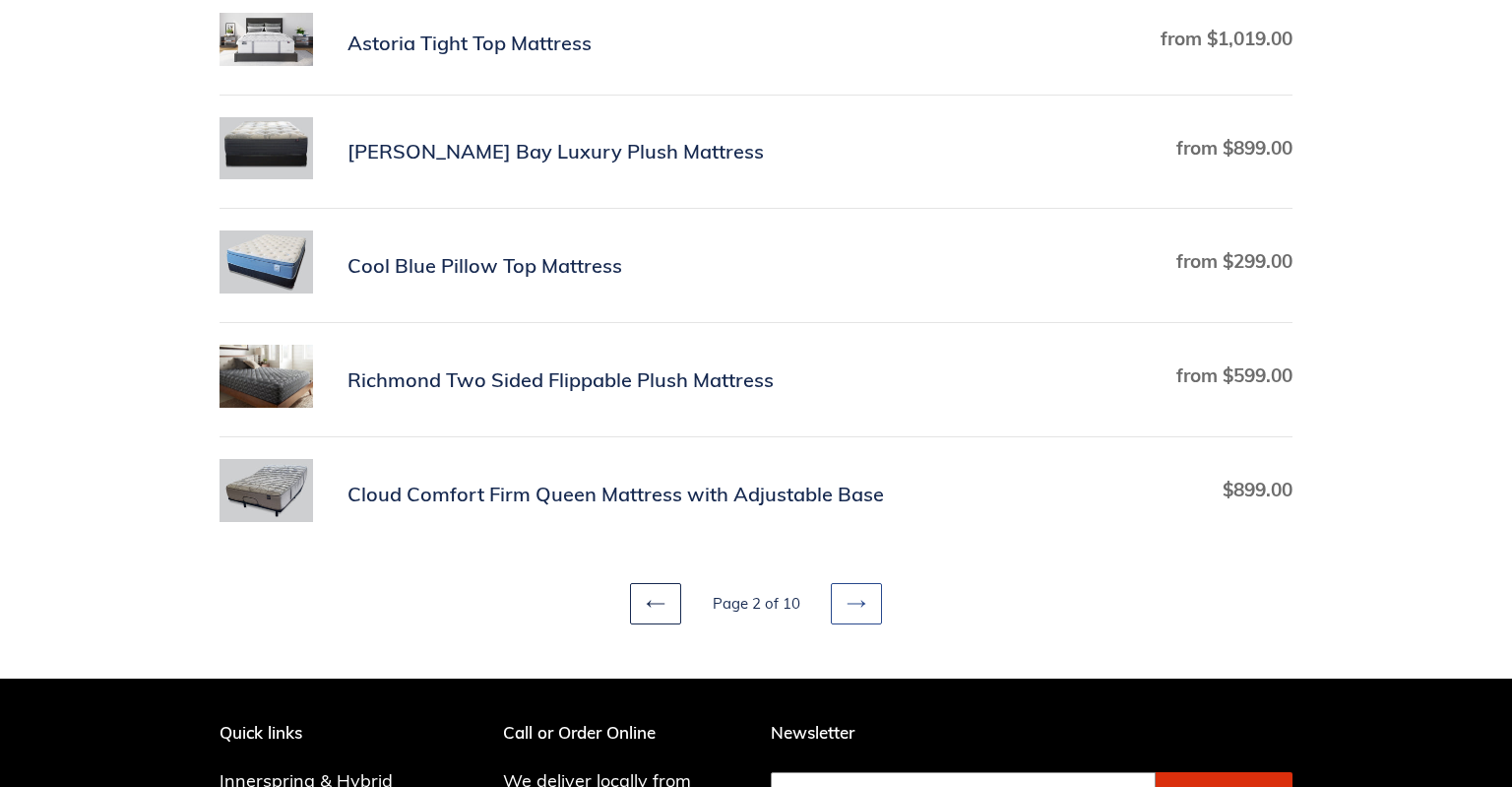 click 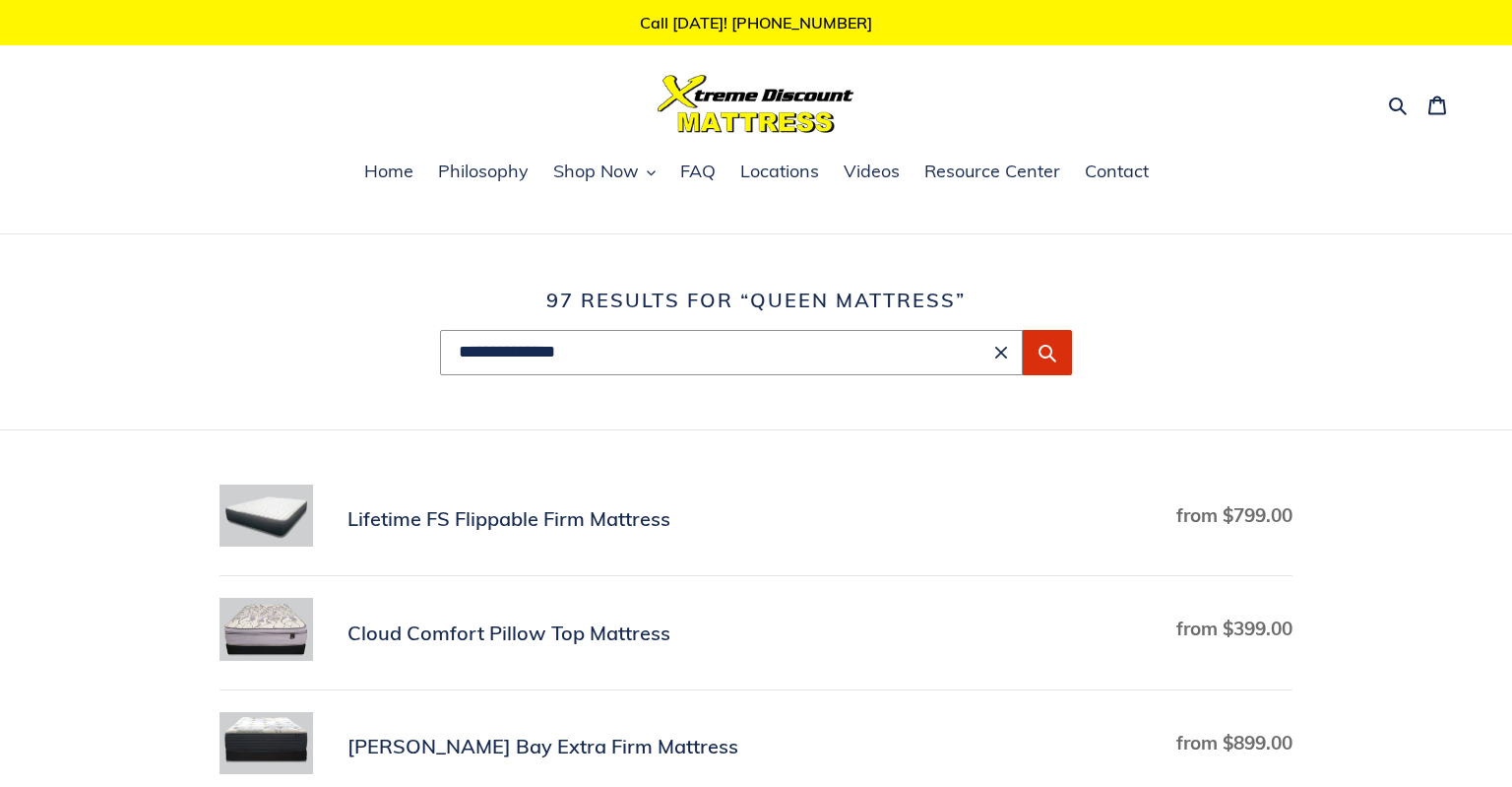 scroll, scrollTop: 0, scrollLeft: 0, axis: both 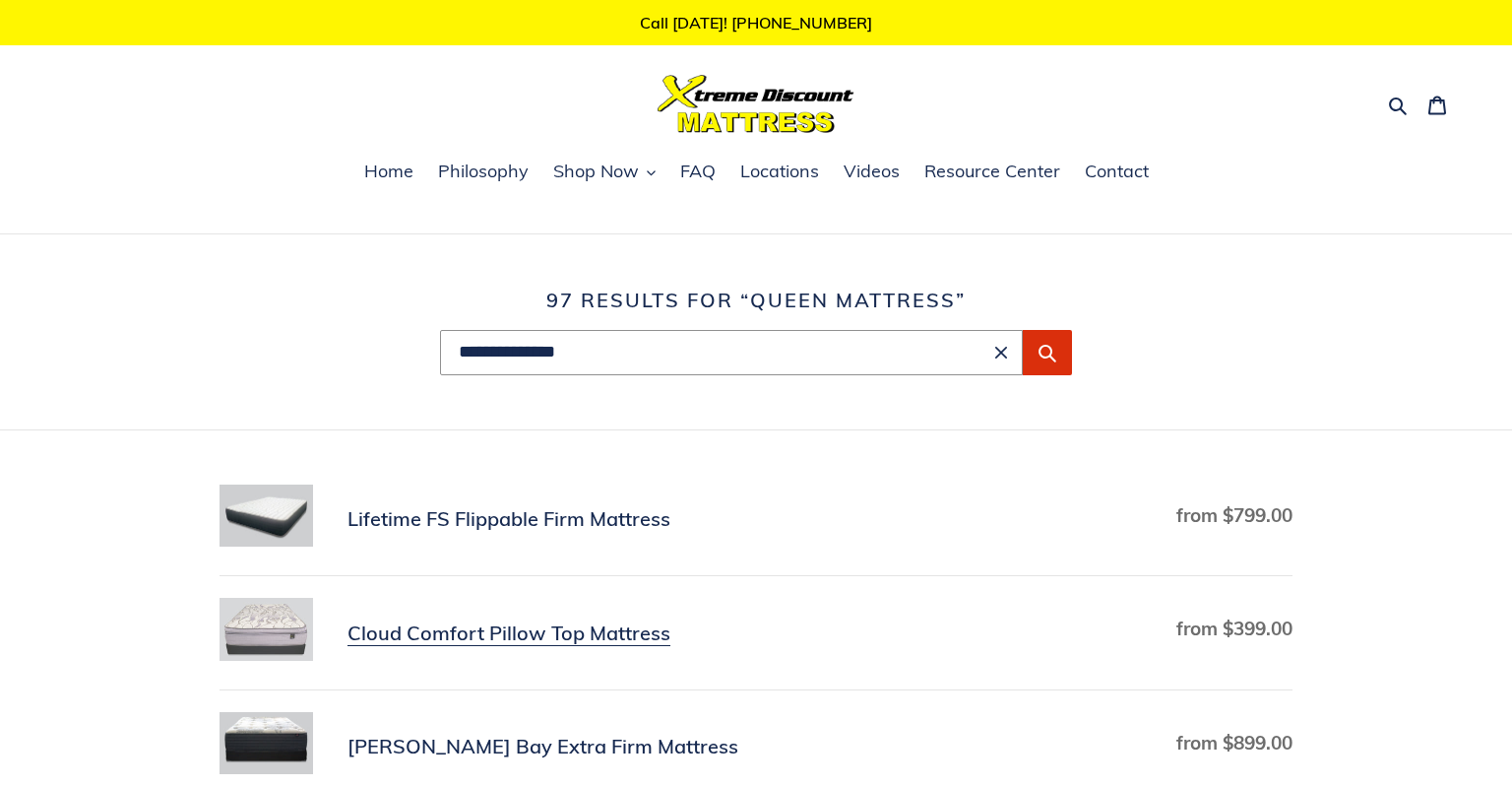 click on "Cloud Comfort Pillow Top Mattress" at bounding box center (756, 632) 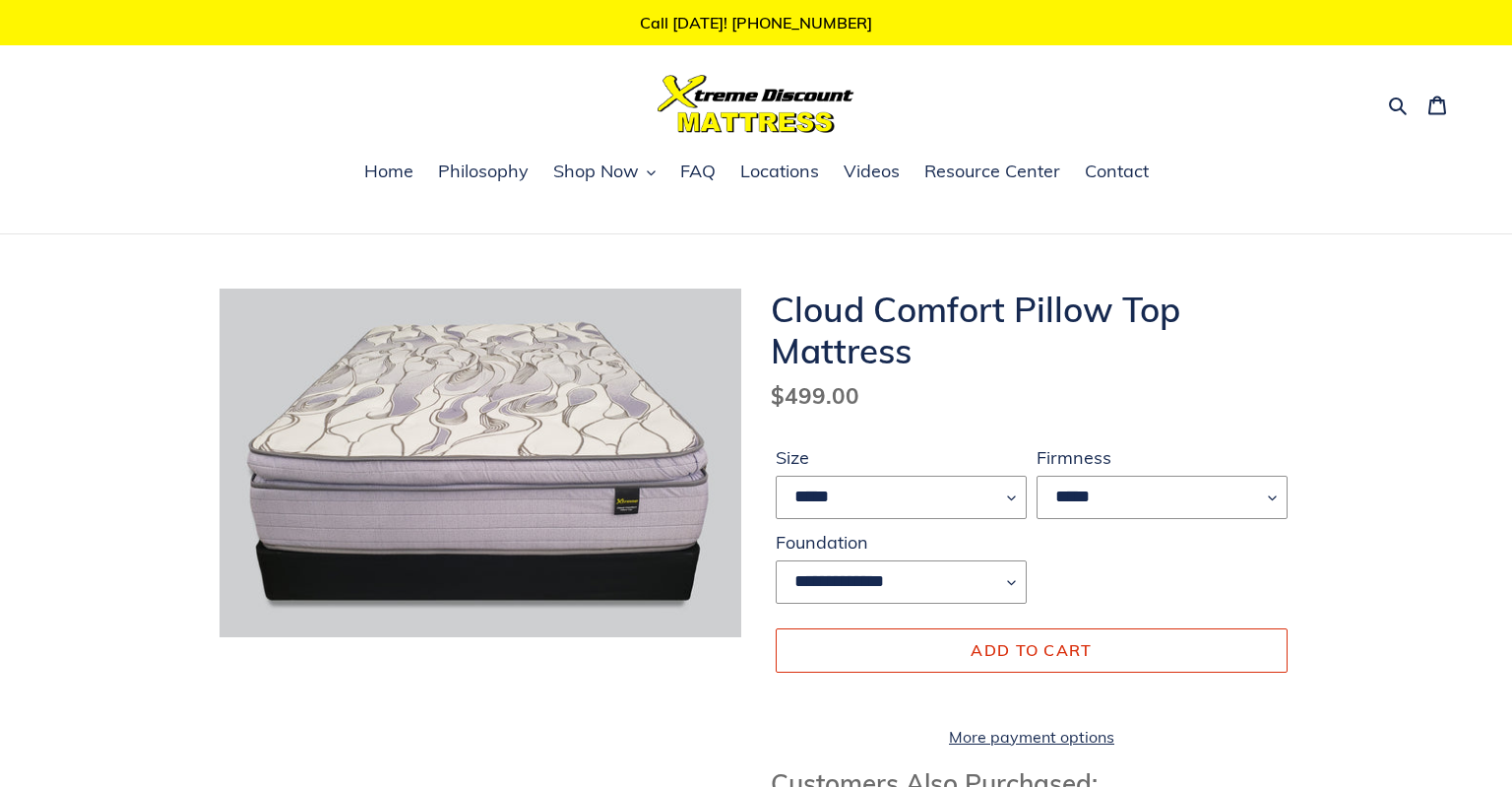 select on "*****" 